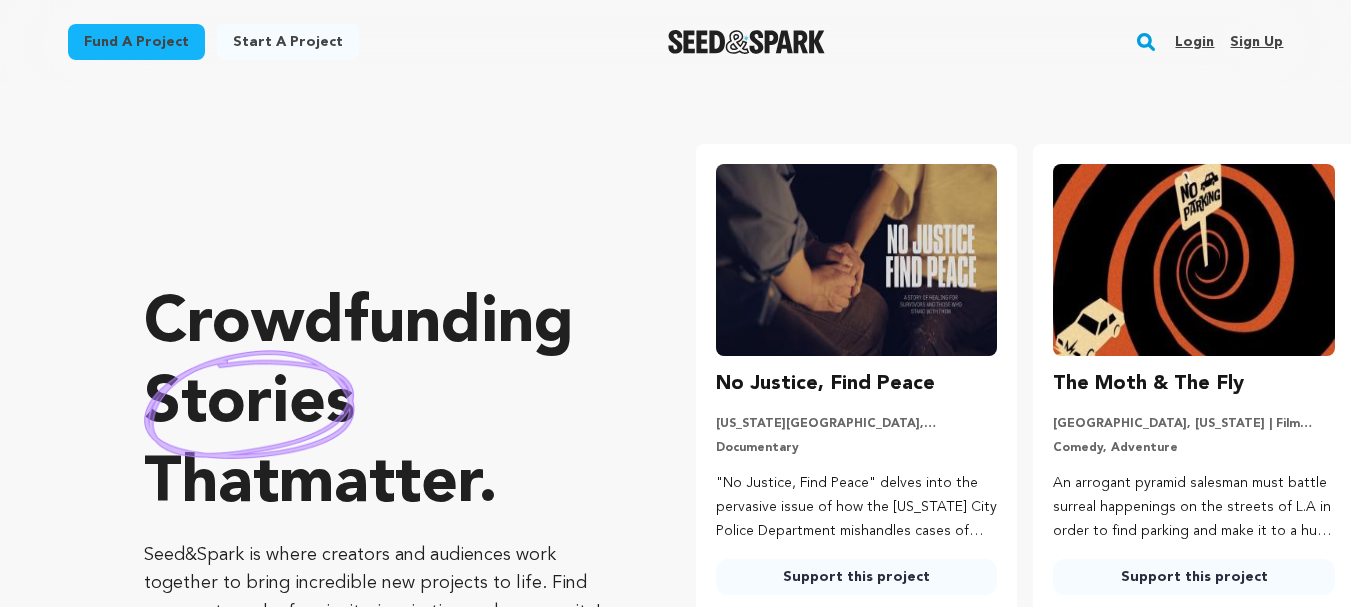 scroll, scrollTop: 0, scrollLeft: 0, axis: both 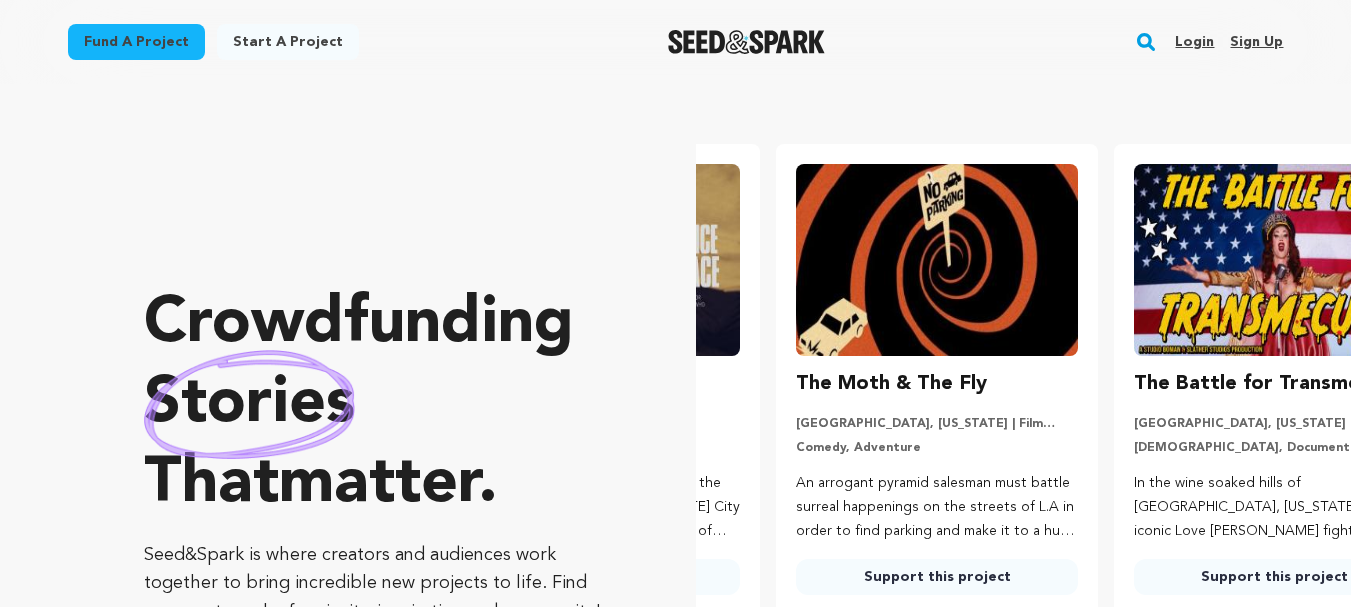 click on "Sign up" at bounding box center (1256, 42) 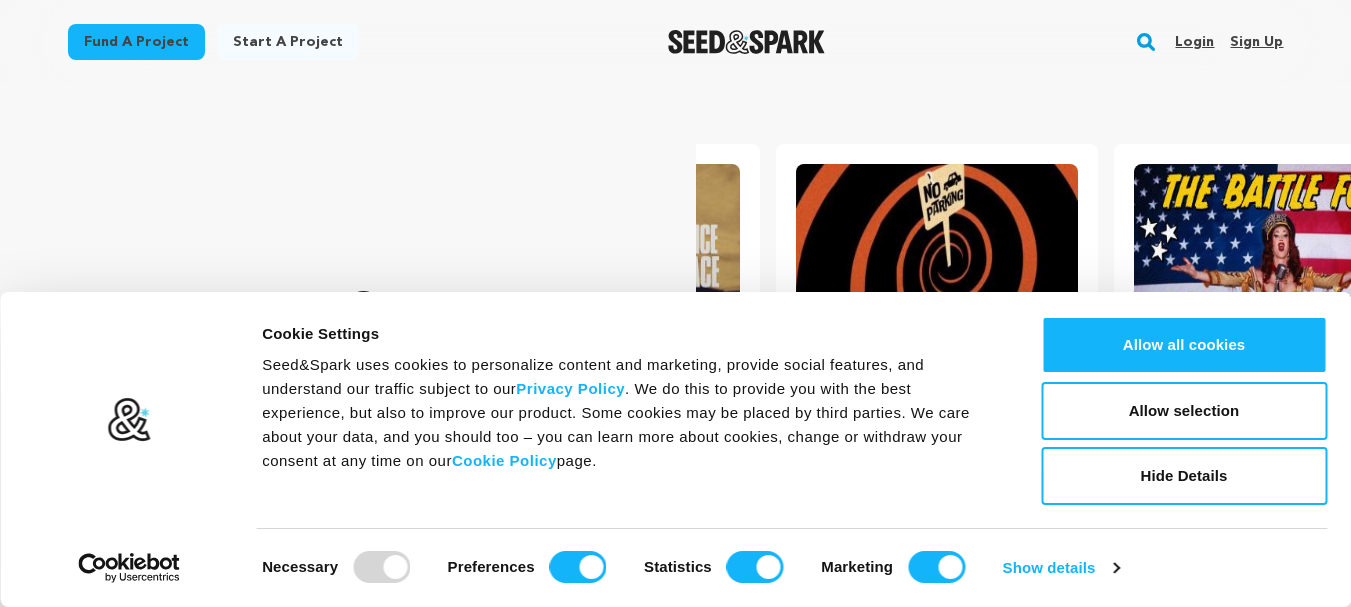 scroll, scrollTop: 0, scrollLeft: 354, axis: horizontal 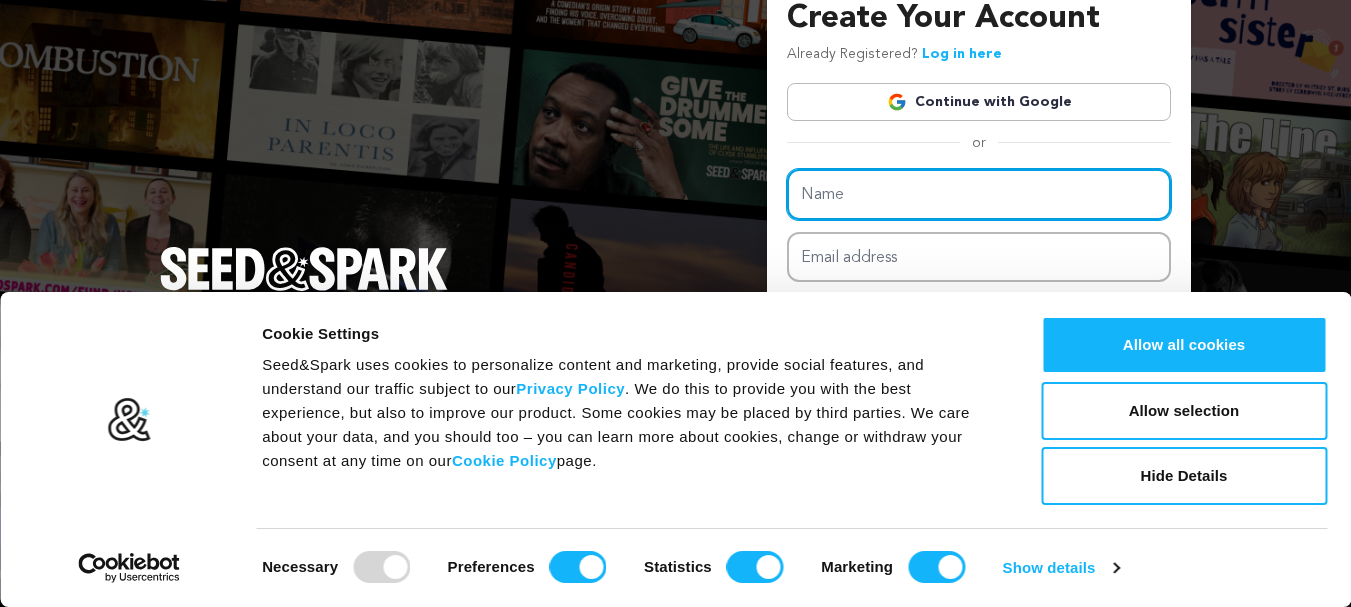 click on "Name" at bounding box center [979, 194] 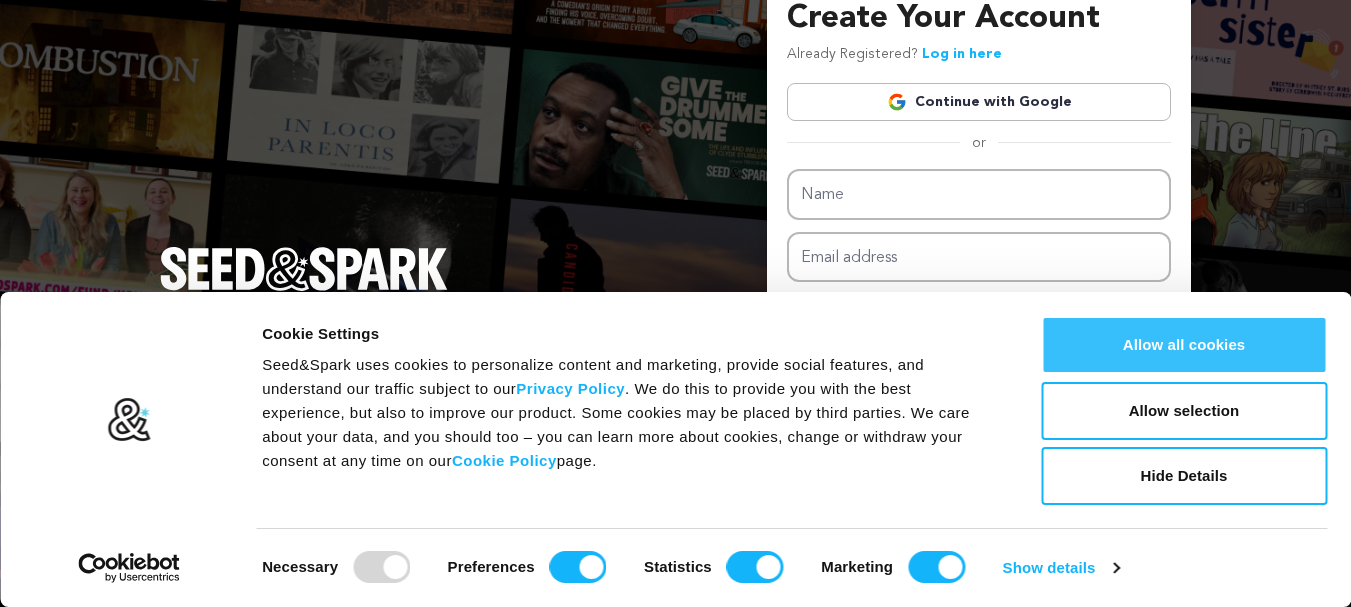 click on "Allow all cookies" at bounding box center [1184, 345] 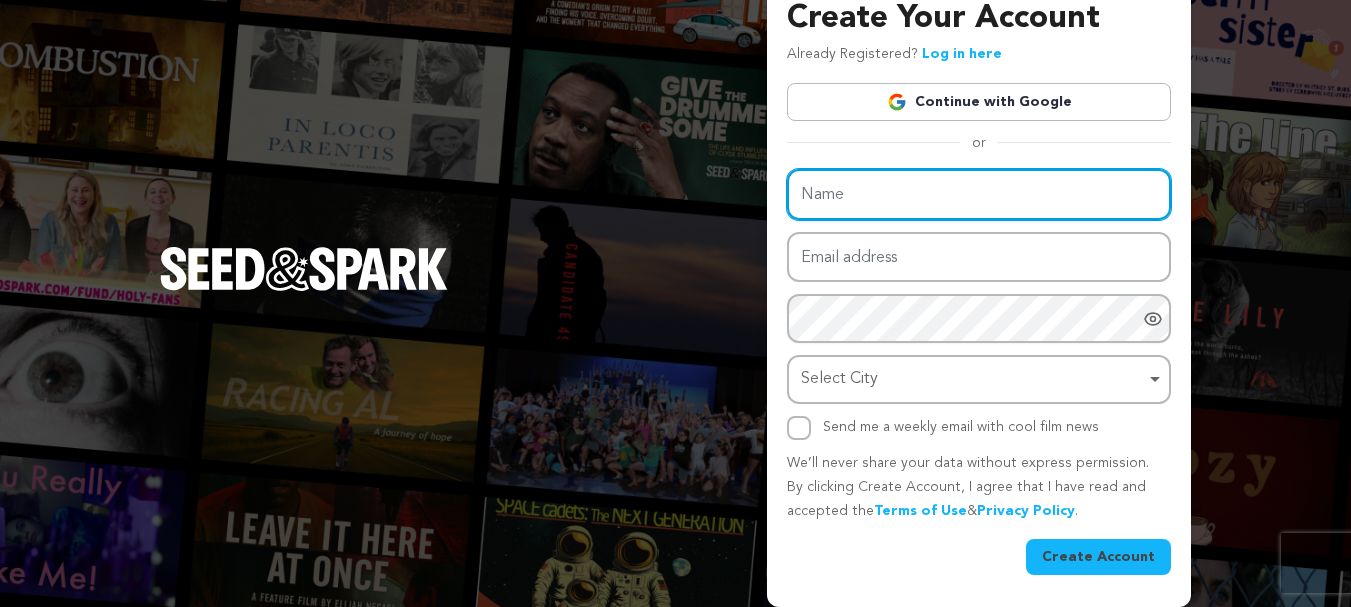 click on "Name" at bounding box center (979, 194) 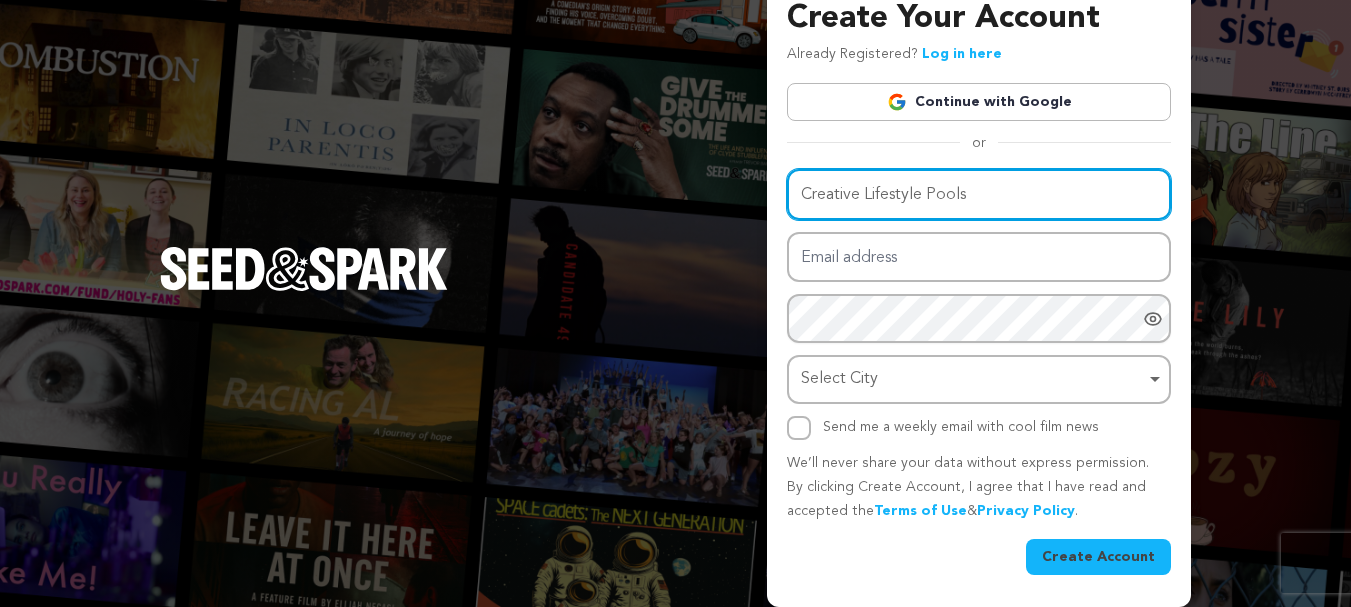 type on "Creative Lifestyle Pools" 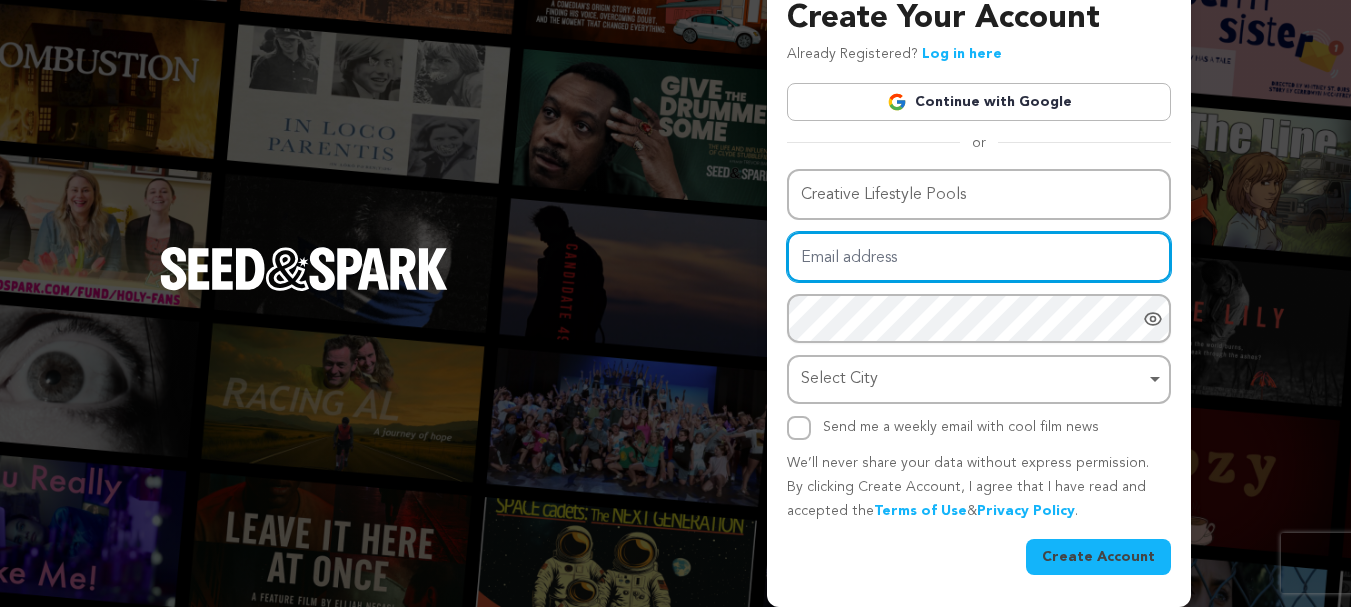click on "Email address" at bounding box center (979, 257) 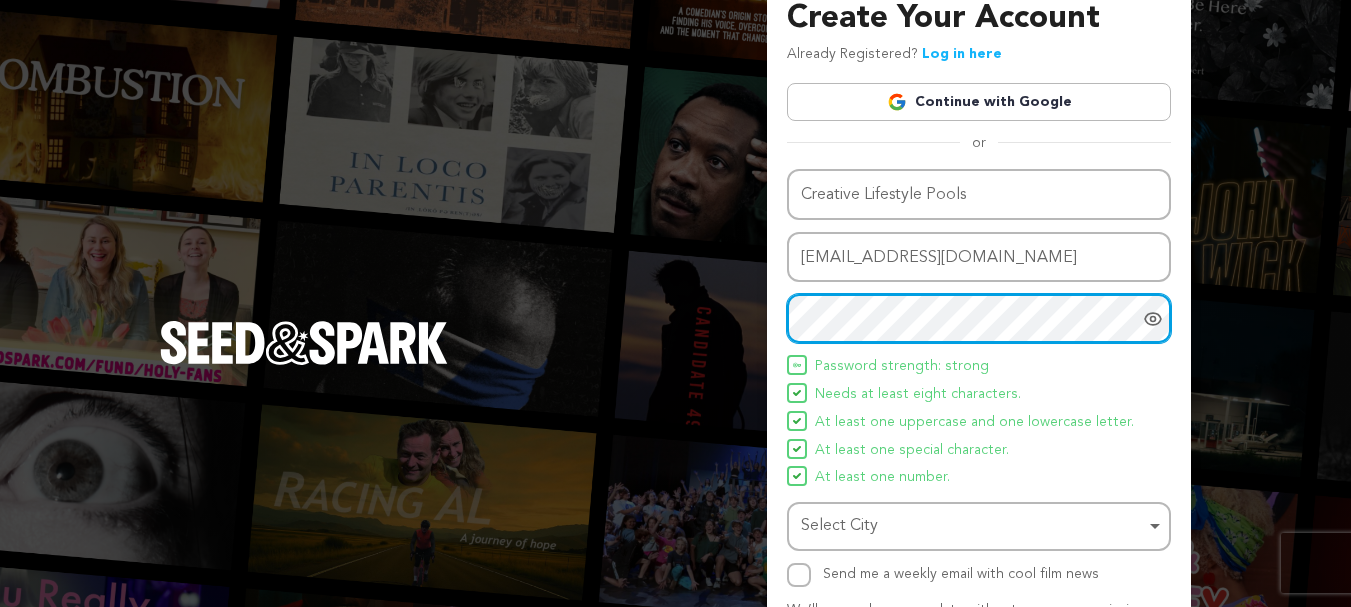 scroll, scrollTop: 103, scrollLeft: 0, axis: vertical 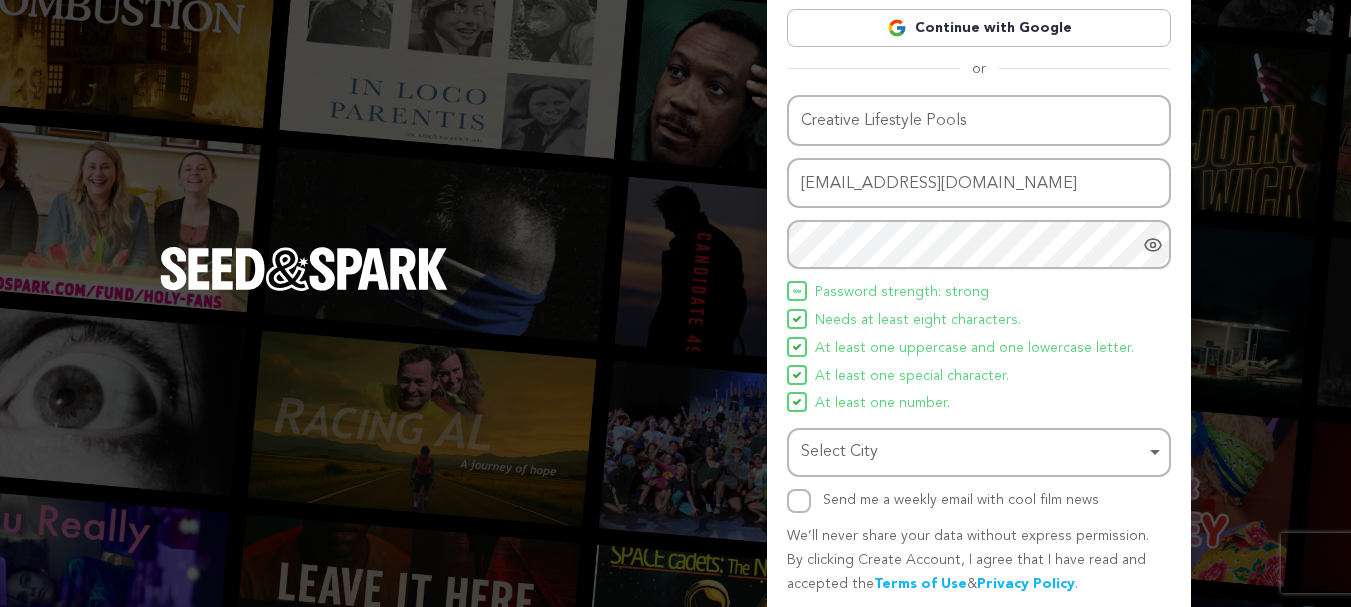 click on "Password strength: strong
Needs at least eight characters.
At least one uppercase and one lowercase letter.
At least one special character.
At least one number." at bounding box center [979, 348] 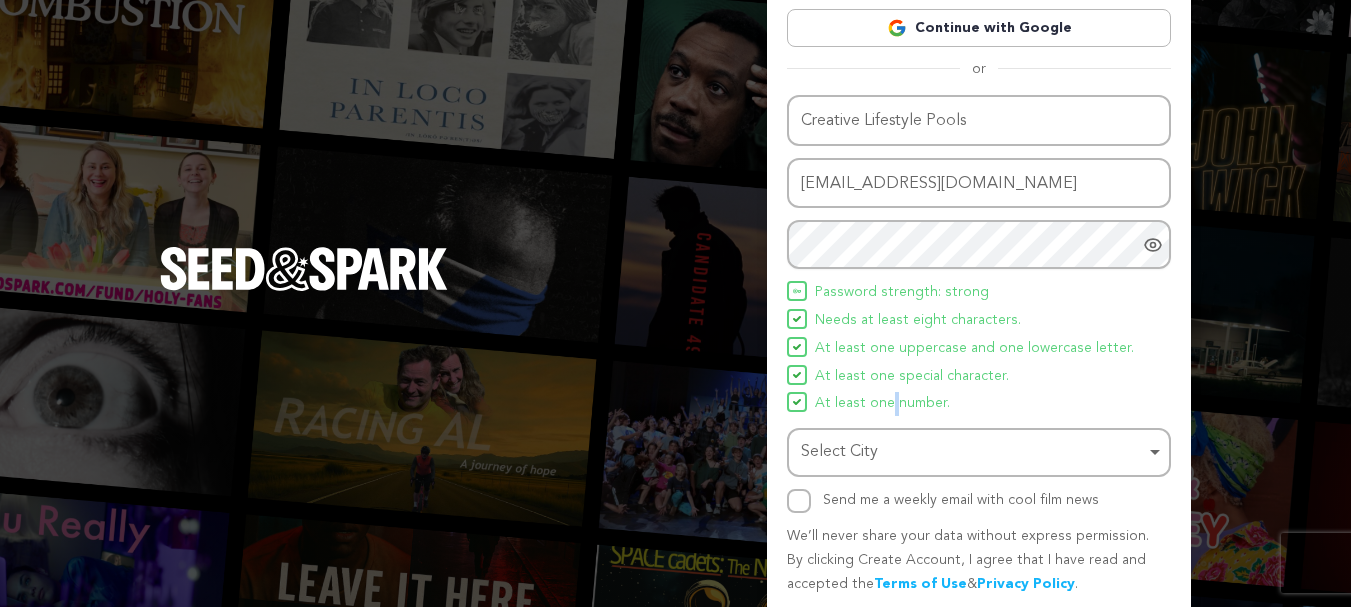 click on "Password strength: strong
Needs at least eight characters.
At least one uppercase and one lowercase letter.
At least one special character.
At least one number." at bounding box center (979, 348) 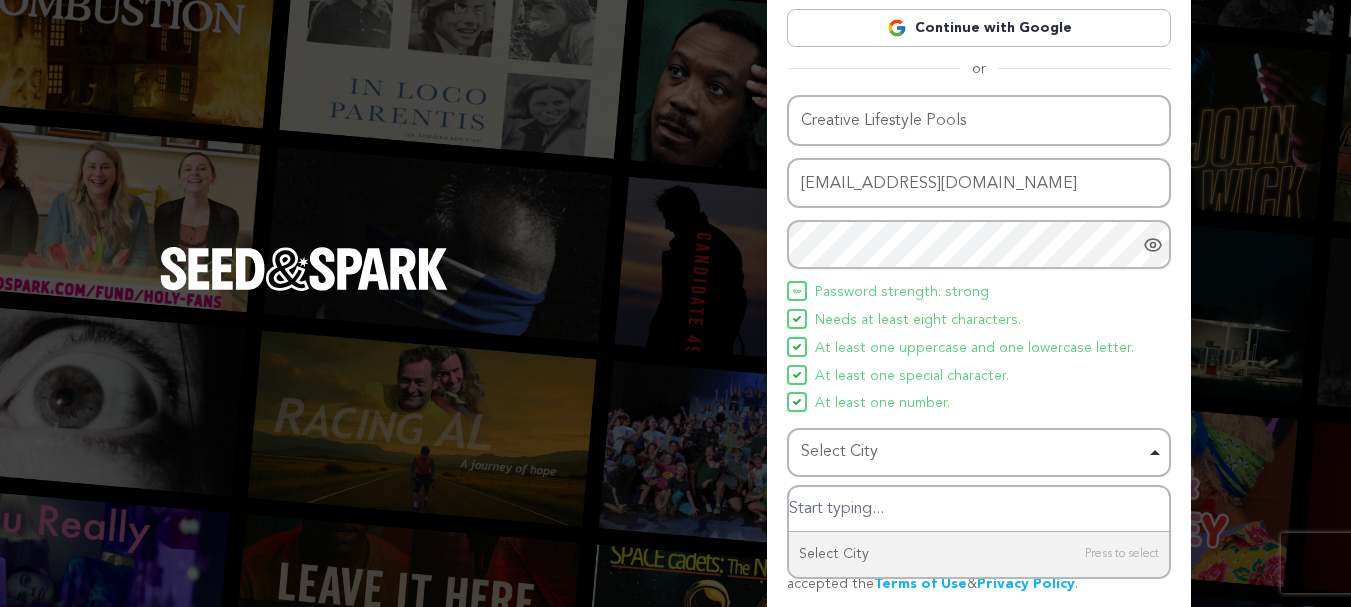 click on "Select City Remove item" at bounding box center [973, 452] 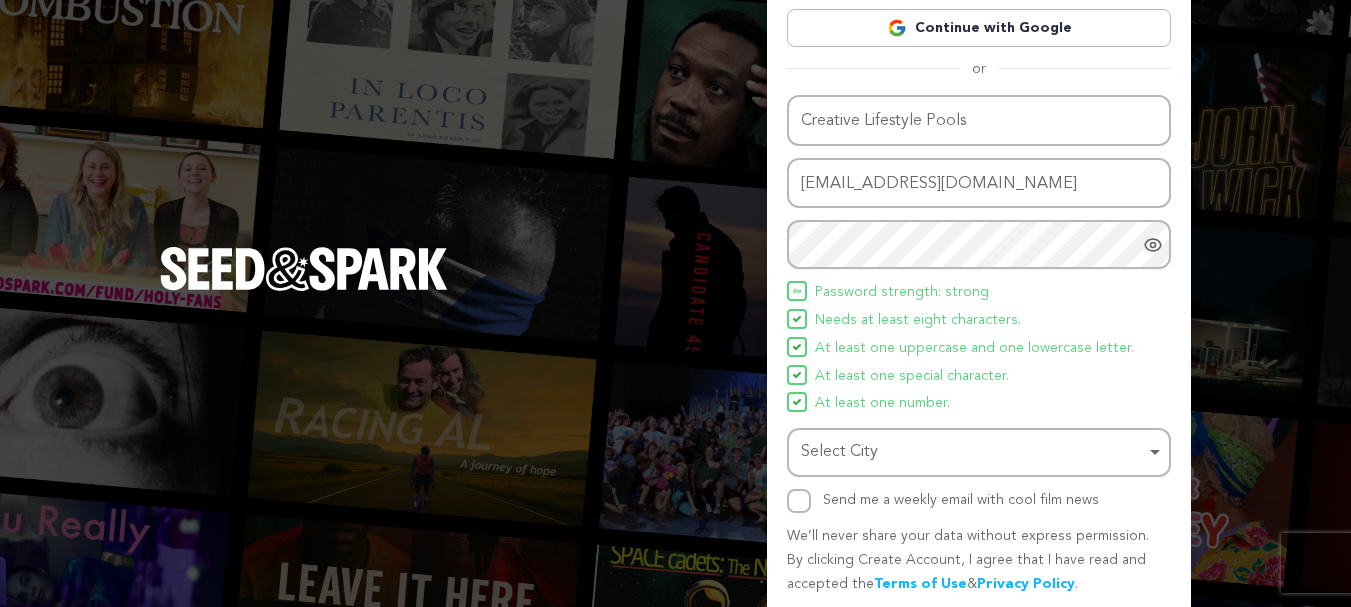 click on "Select City Remove item" at bounding box center [973, 452] 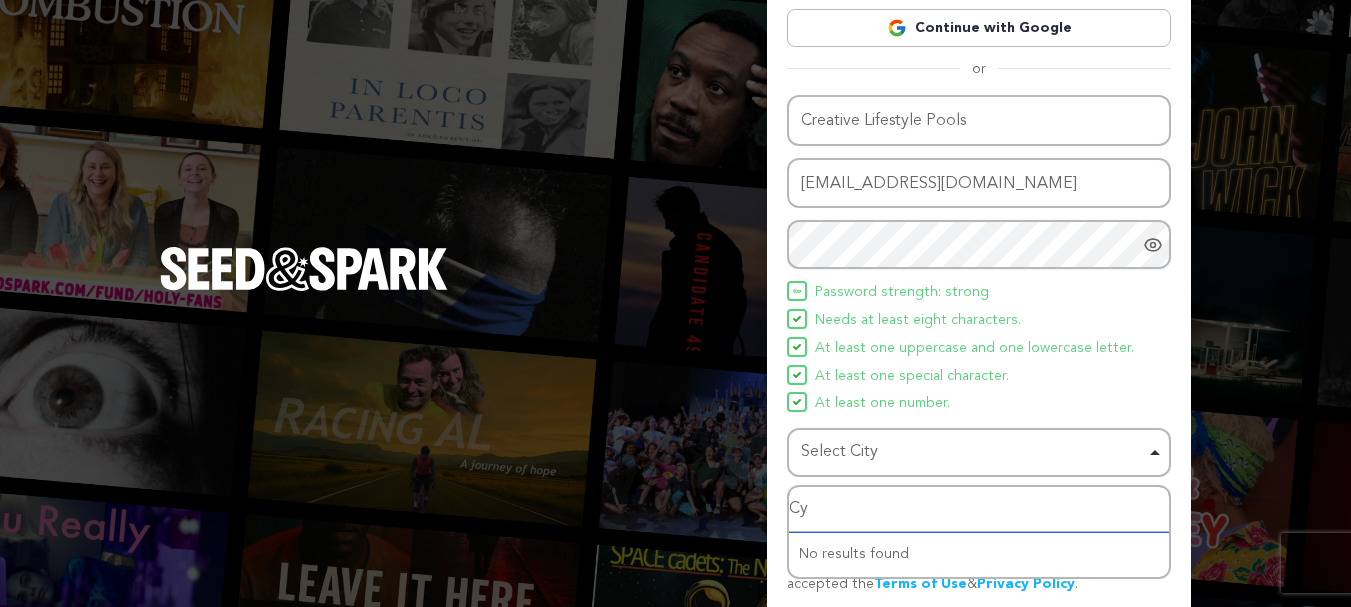 type on "Cyp" 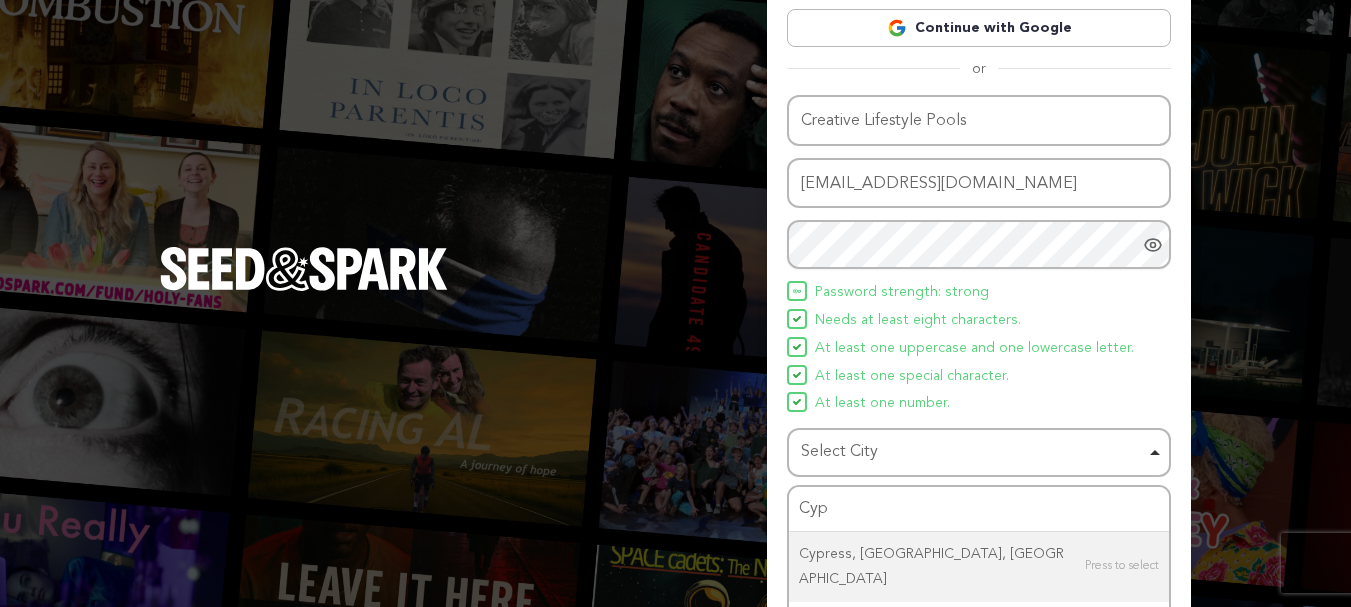 type 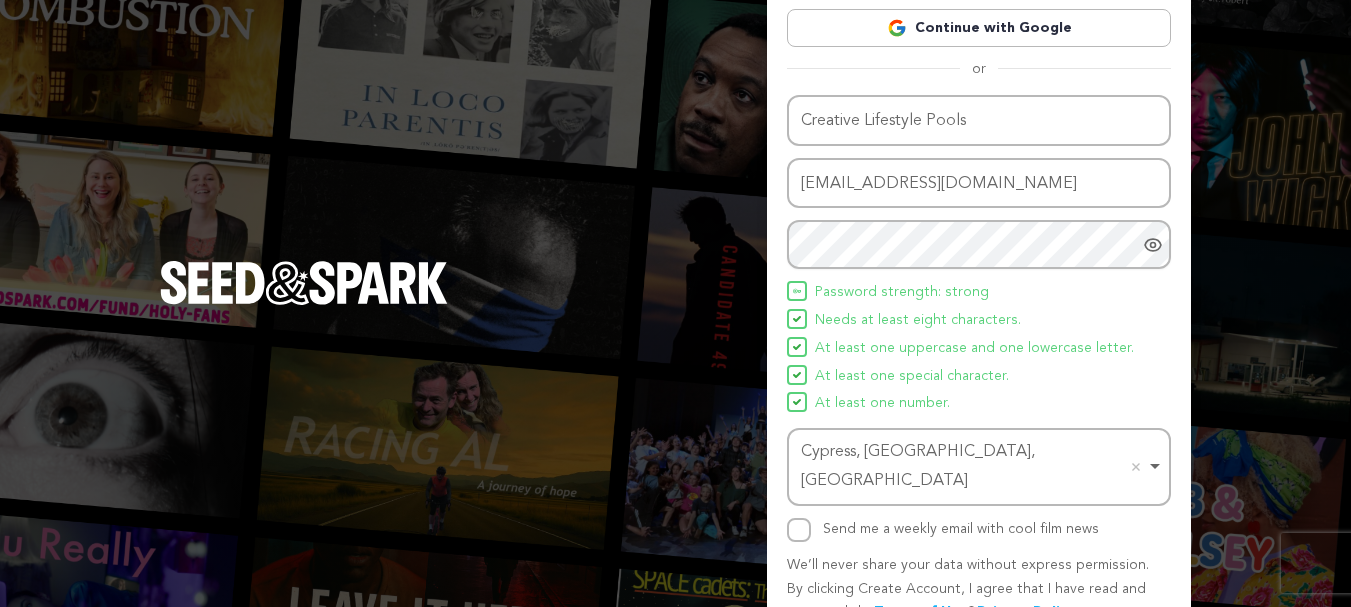 click on "Send me a weekly email with cool film news" at bounding box center [961, 529] 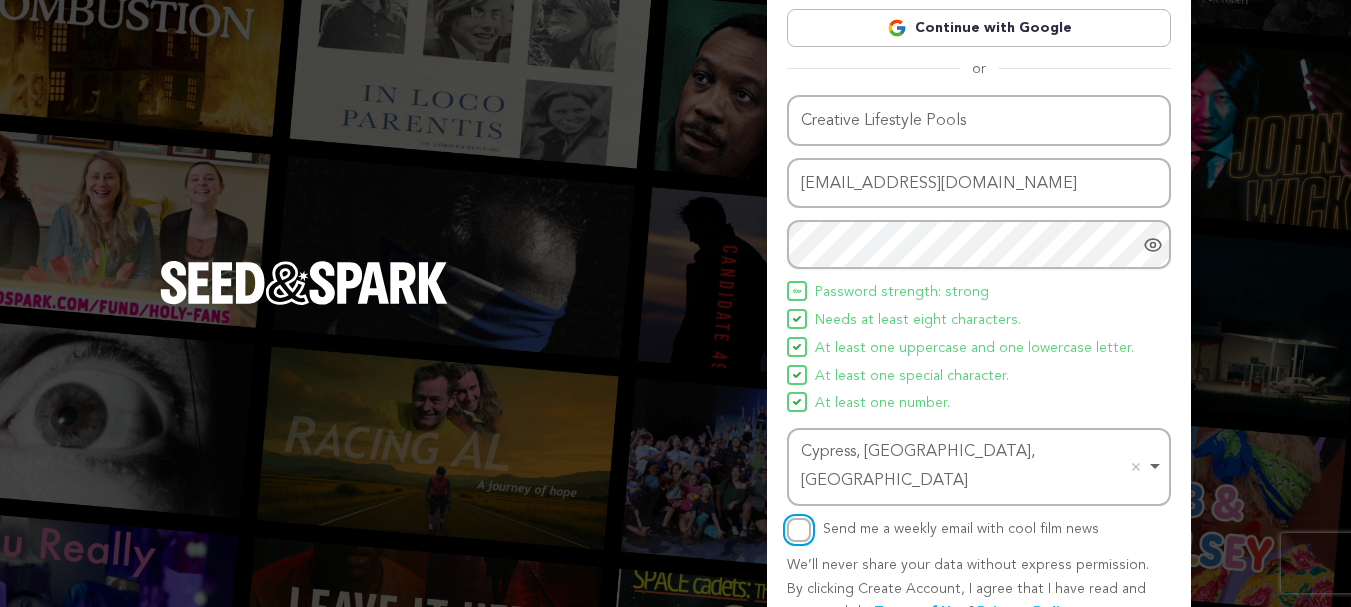 click on "Send me a weekly email with cool film news" at bounding box center [799, 530] 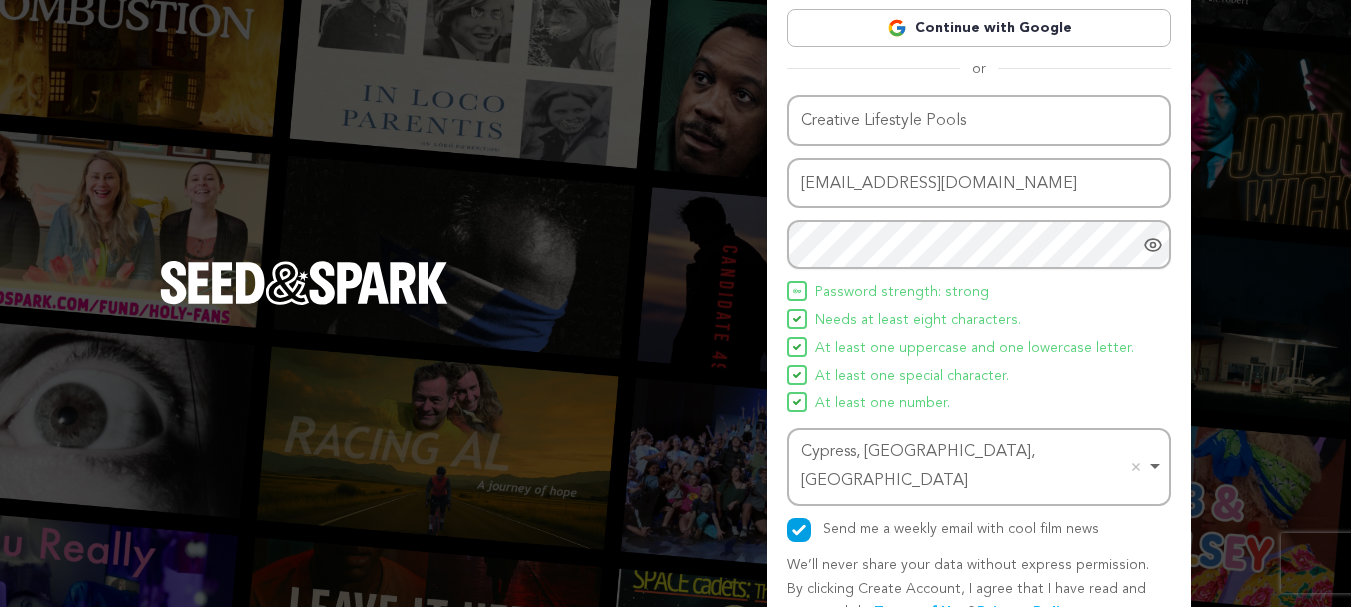 click on "Send me a weekly email with cool film news" at bounding box center (961, 529) 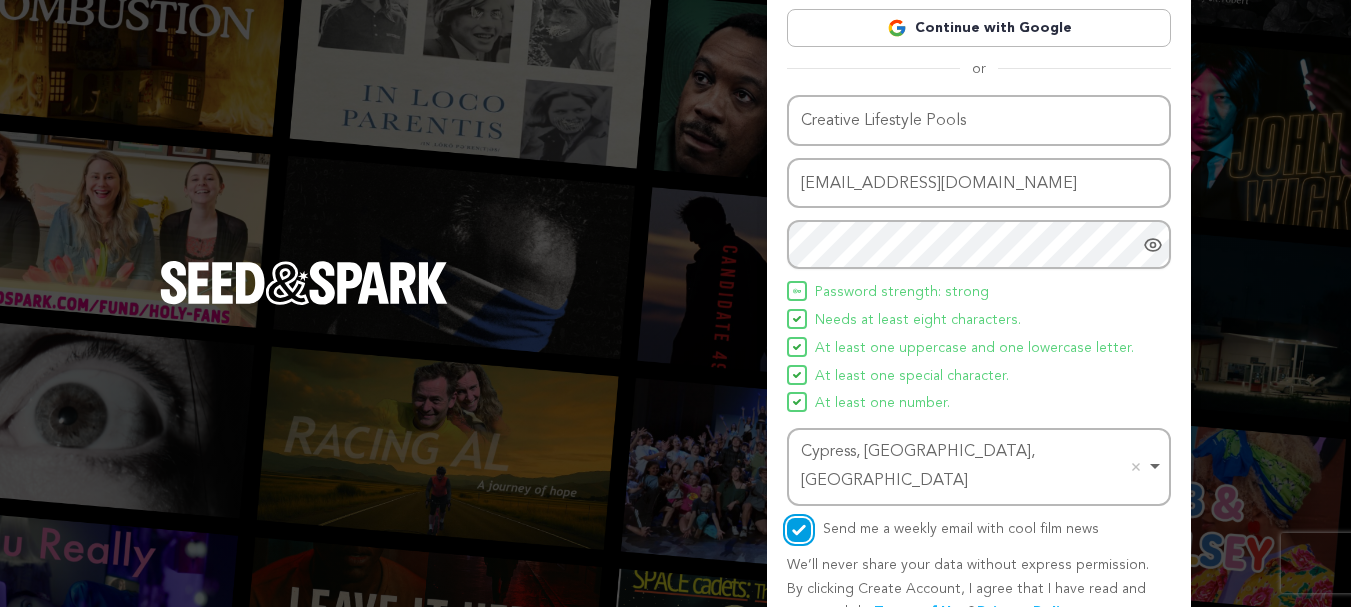 click on "Send me a weekly email with cool film news" at bounding box center [799, 530] 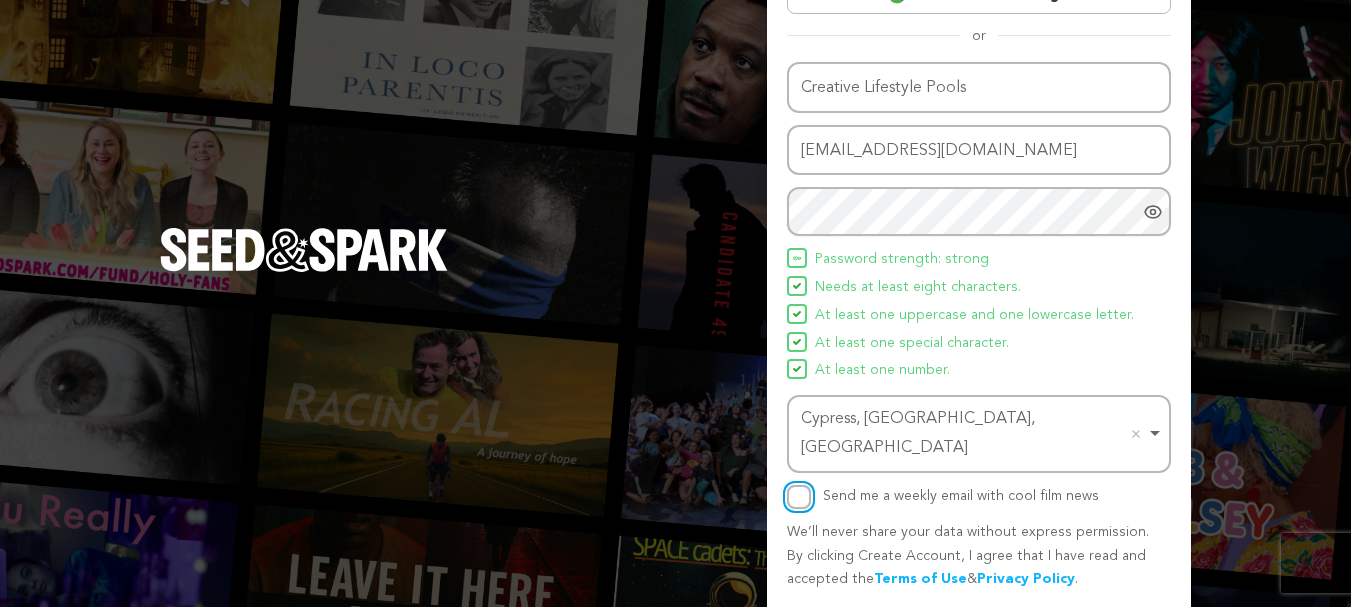 scroll, scrollTop: 176, scrollLeft: 0, axis: vertical 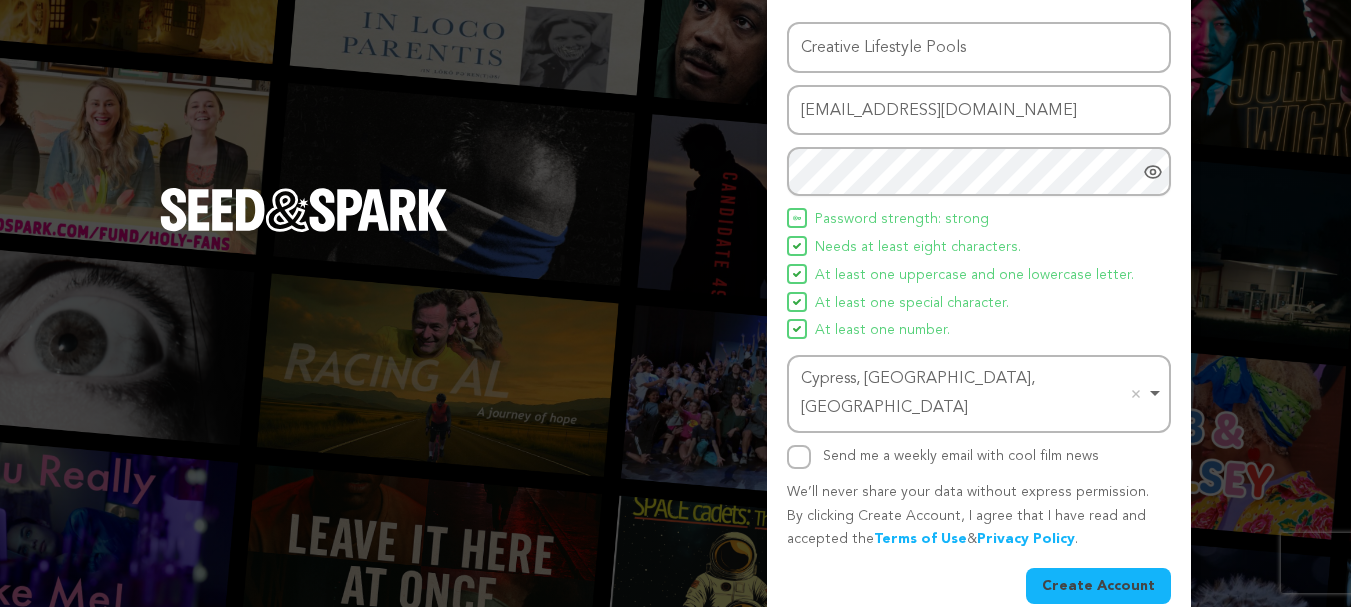 click on "Create Account" at bounding box center (1098, 586) 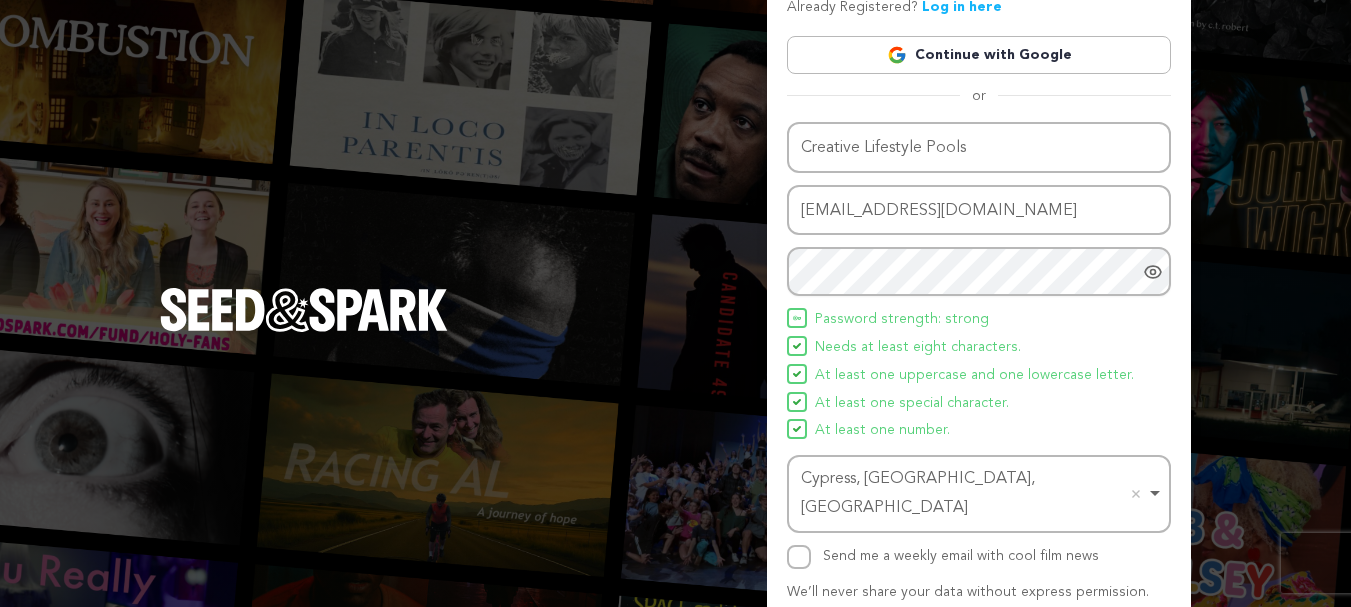 scroll, scrollTop: 109, scrollLeft: 0, axis: vertical 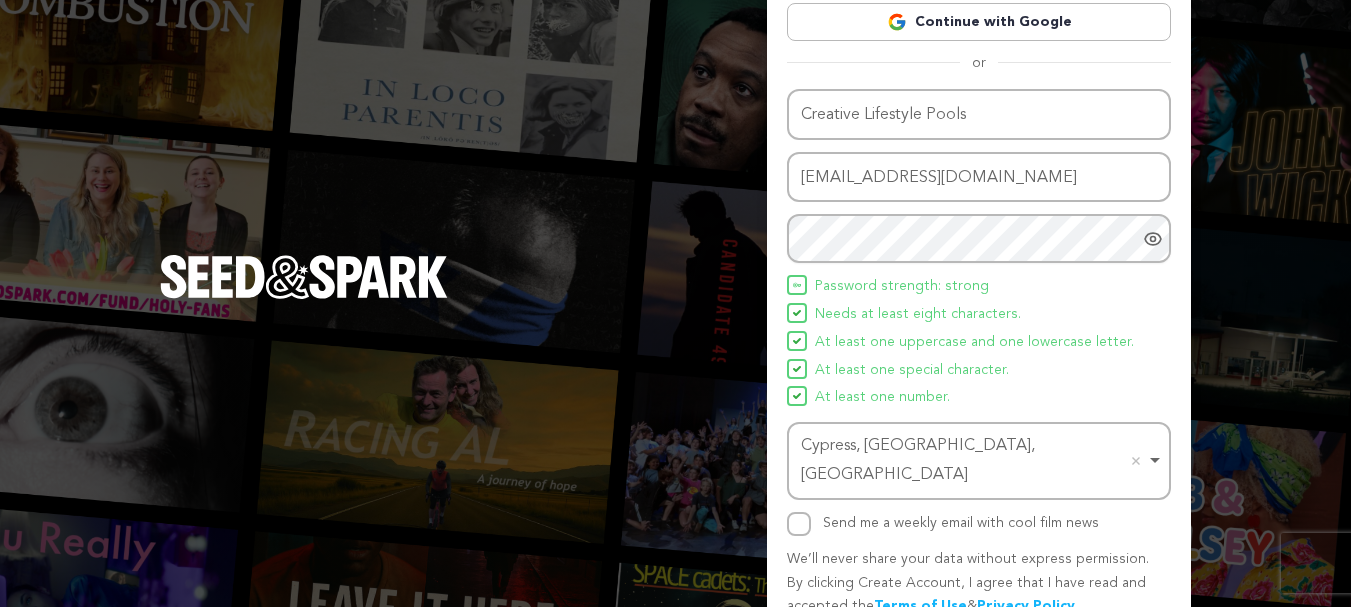 click on "Name
Creative Lifestyle Pools
Email address
Lifestyle7685@outlook.com
Password
Password must have at least 8 characters.
Password must have at least one uppercase and one lowercase letter.
Password must have at least one special character.
Password must have at least one number.
Password strength: strong
Needs at least eight characters." at bounding box center (979, 380) 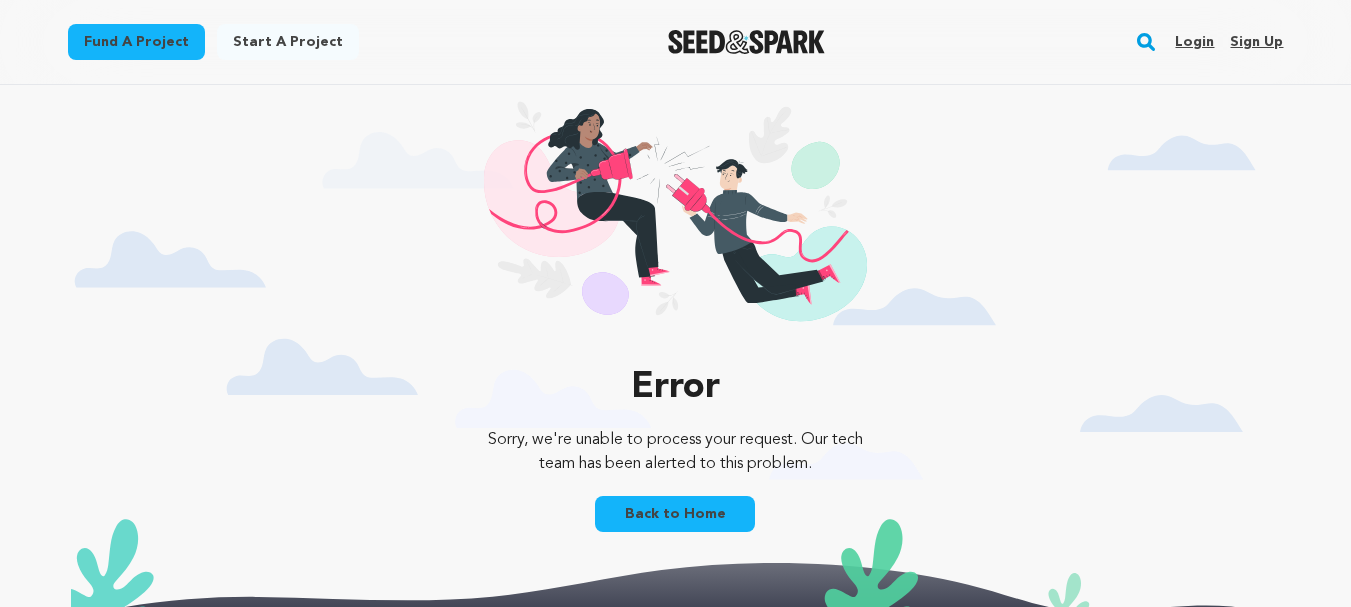 scroll, scrollTop: 0, scrollLeft: 0, axis: both 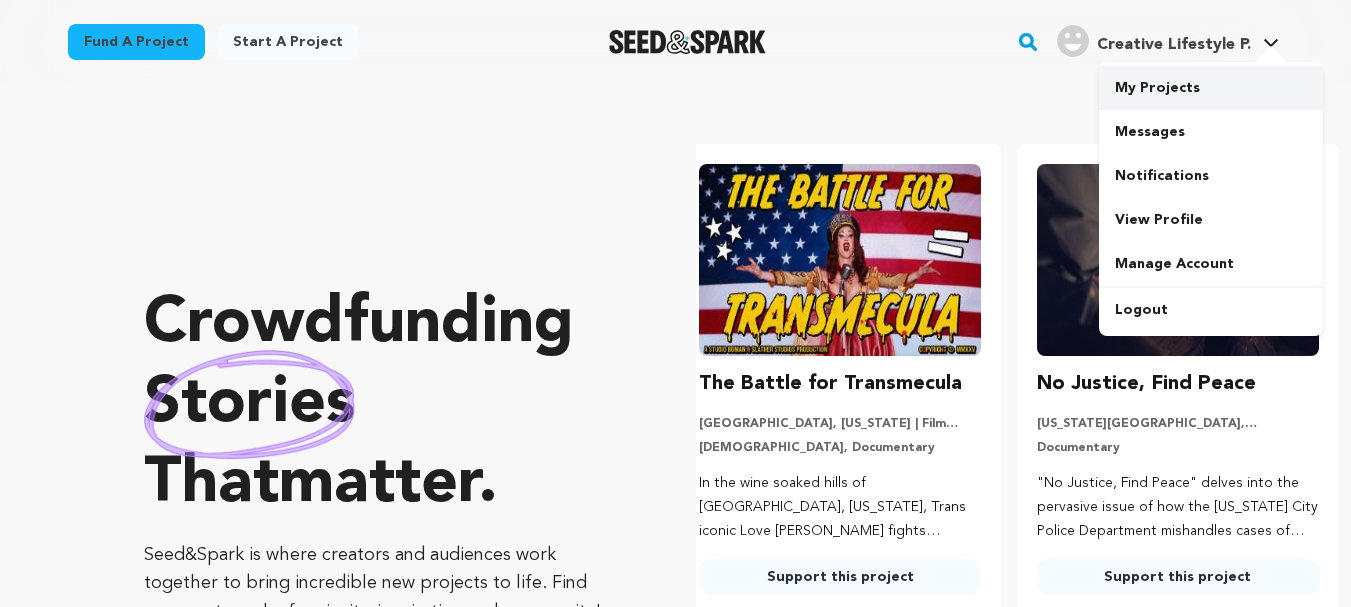 click on "My Projects" at bounding box center [1211, 88] 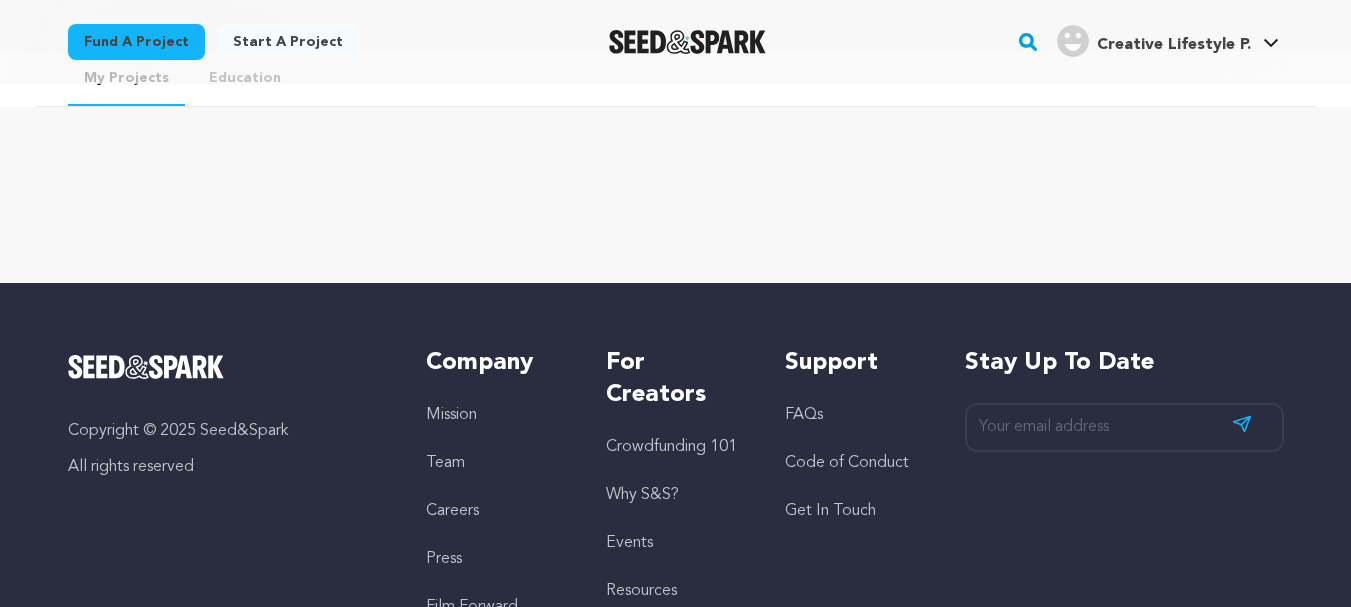 scroll, scrollTop: 0, scrollLeft: 0, axis: both 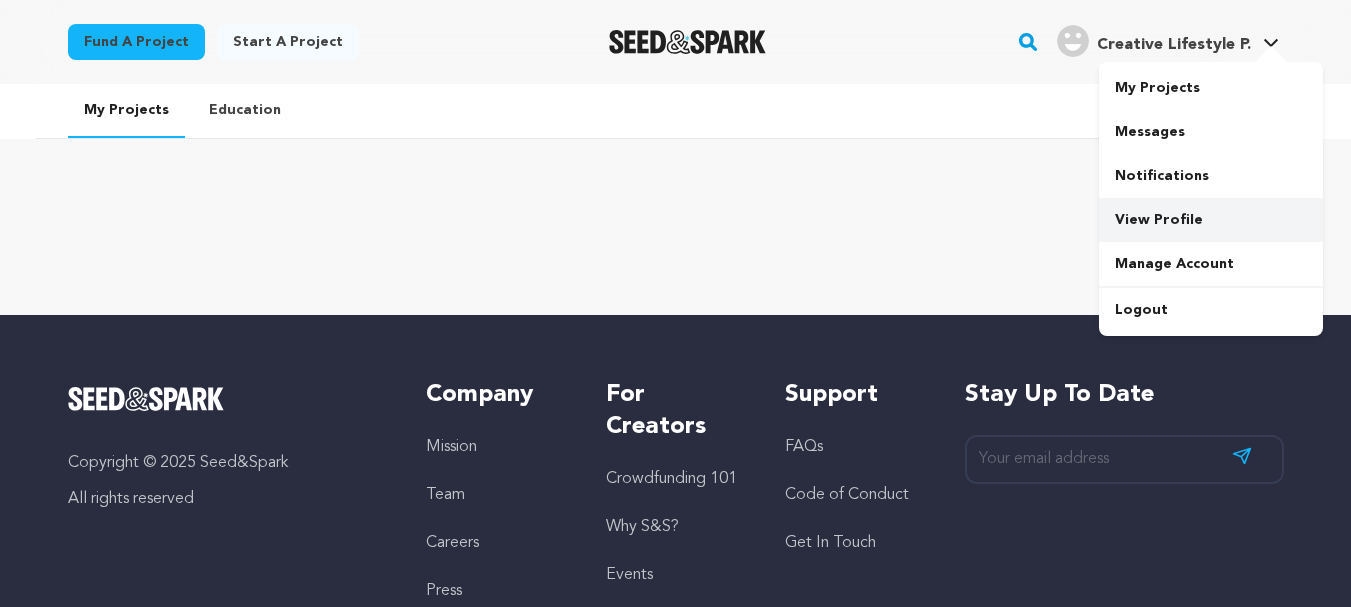 click on "View Profile" at bounding box center (1211, 220) 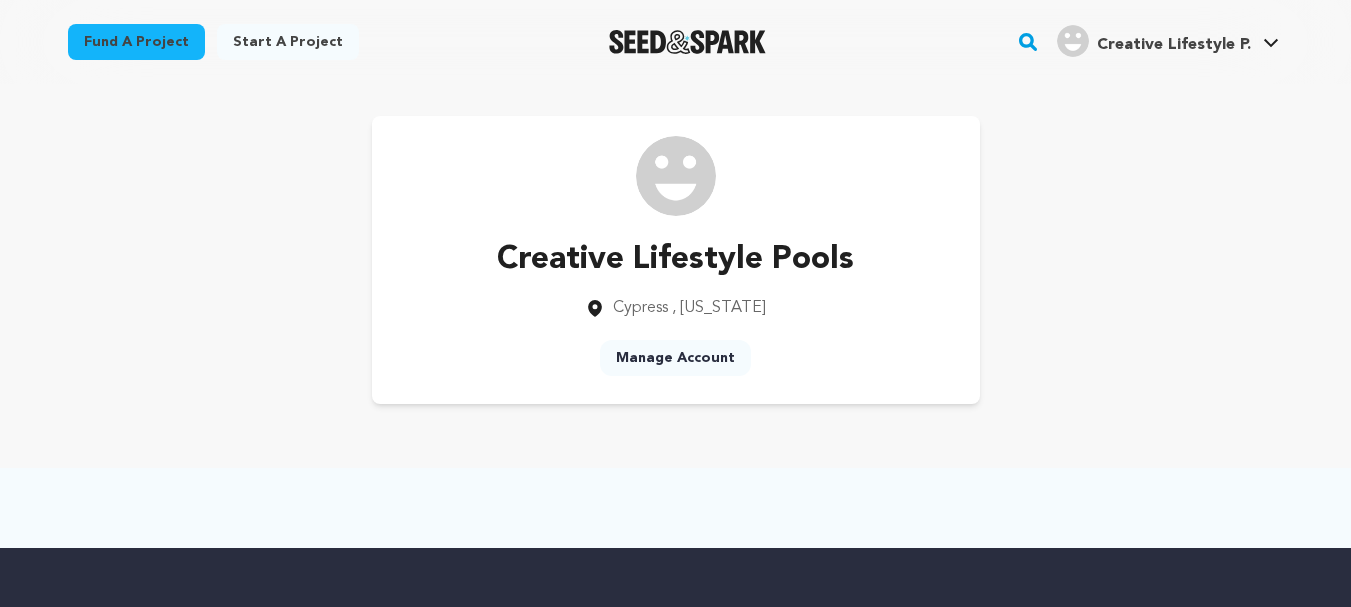 scroll, scrollTop: 0, scrollLeft: 0, axis: both 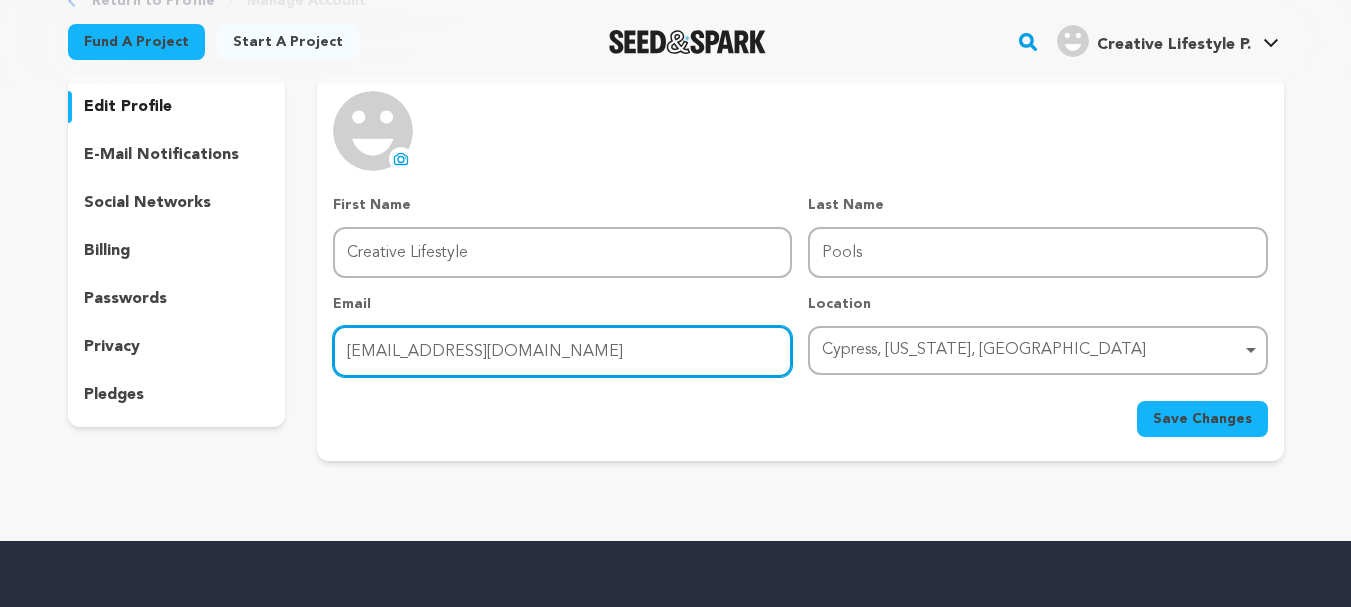 click on "[EMAIL_ADDRESS][DOMAIN_NAME]" at bounding box center [562, 351] 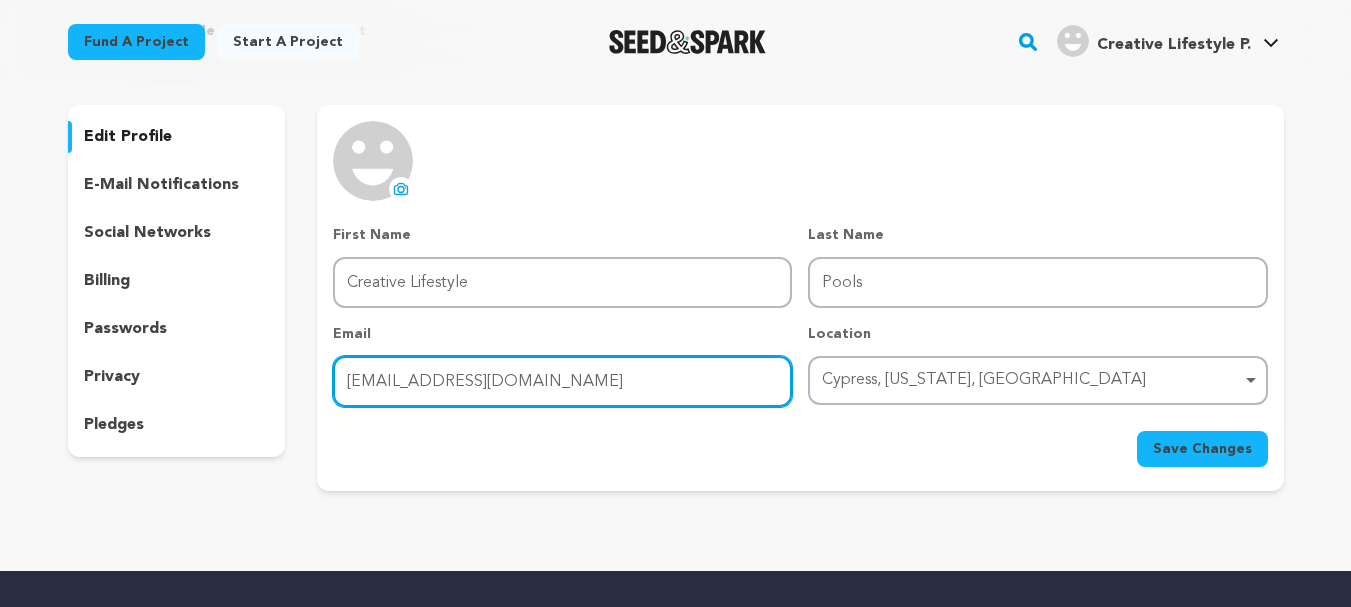 scroll, scrollTop: 67, scrollLeft: 0, axis: vertical 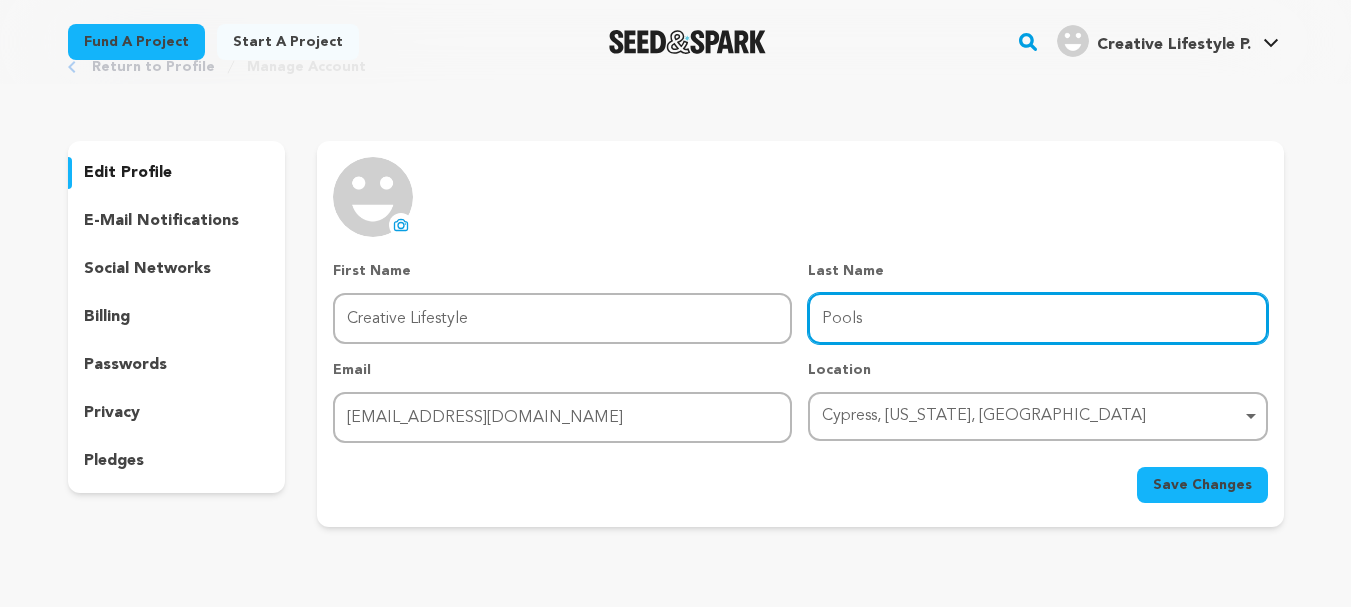 click on "Pools" at bounding box center [1037, 318] 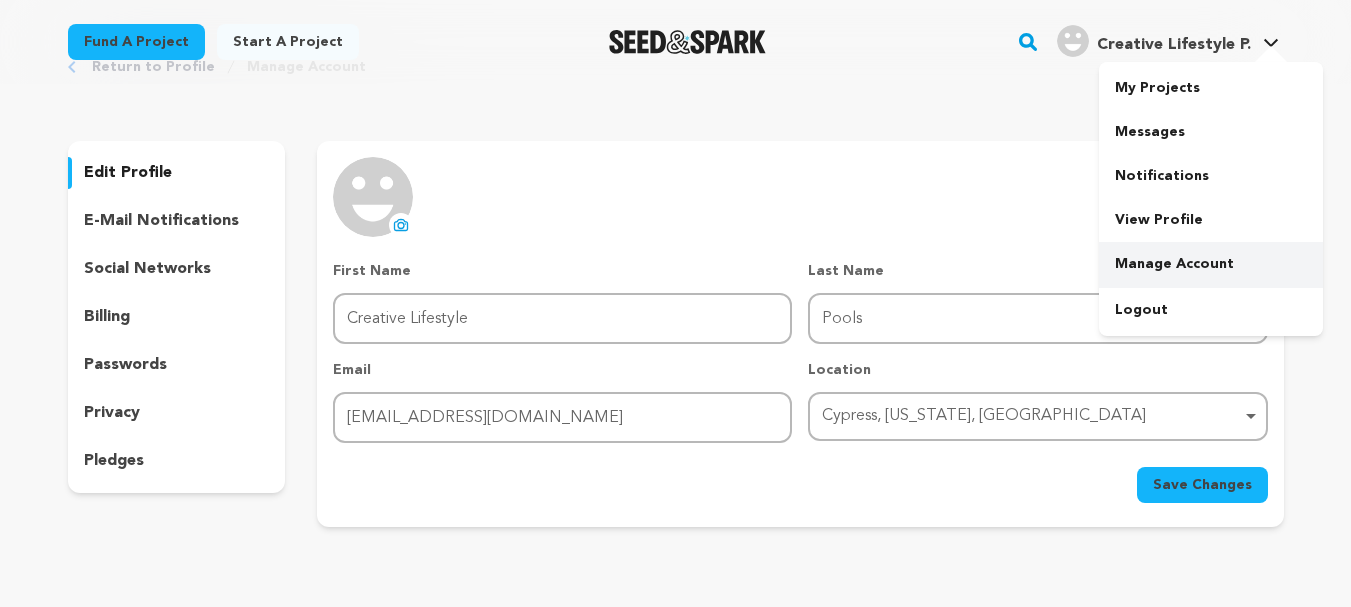 click on "Manage Account" at bounding box center (1211, 264) 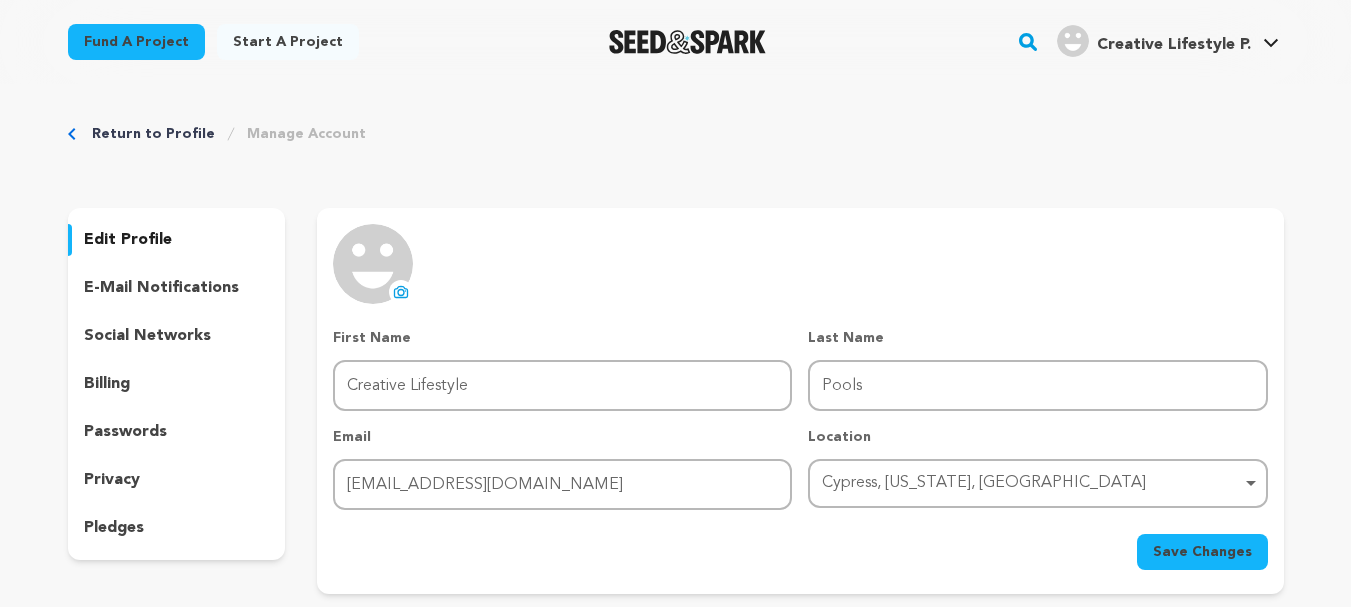 scroll, scrollTop: 100, scrollLeft: 0, axis: vertical 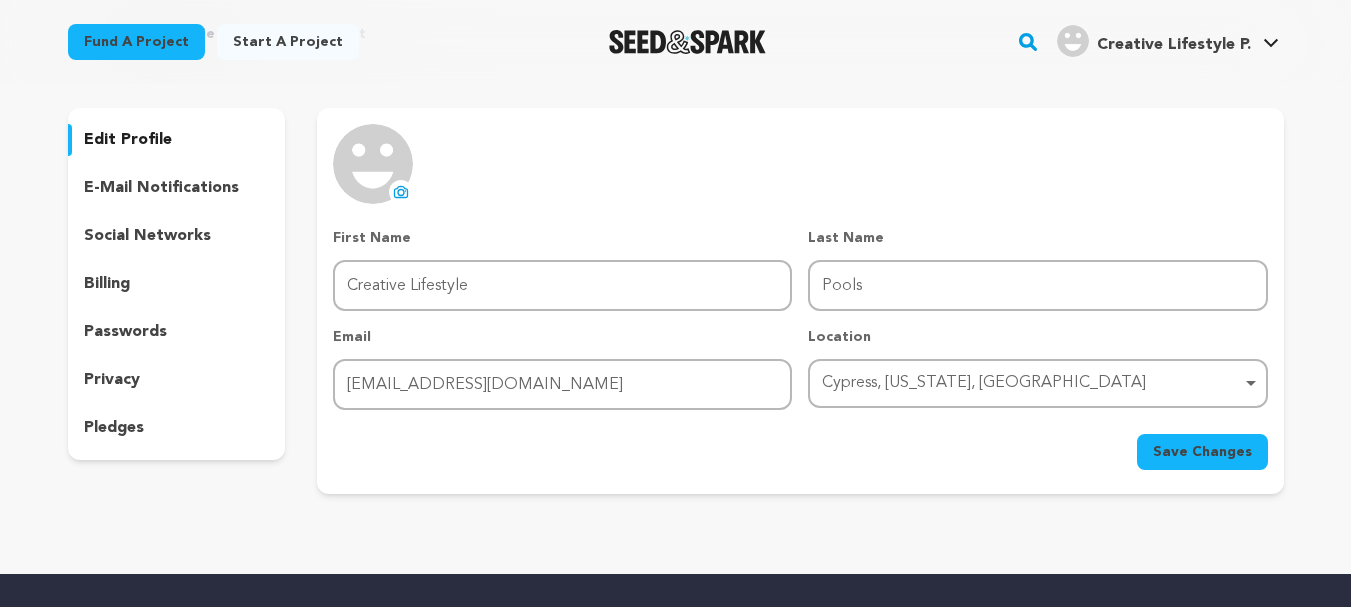 click on "edit profile" at bounding box center [128, 140] 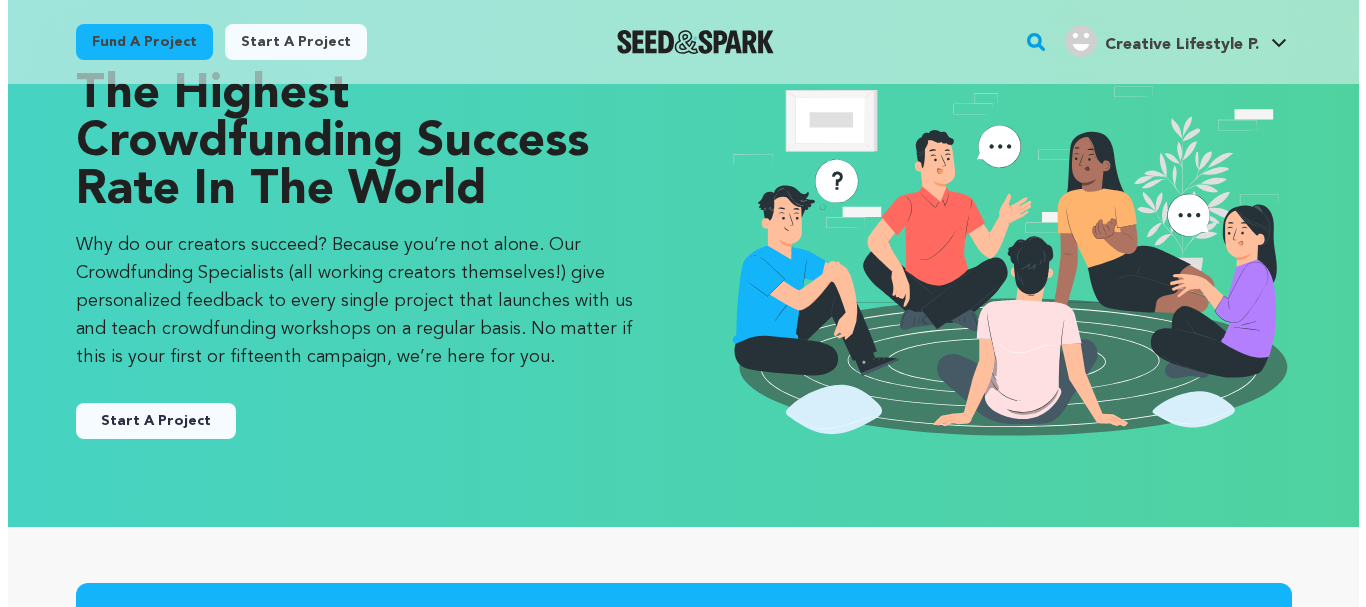 scroll, scrollTop: 100, scrollLeft: 0, axis: vertical 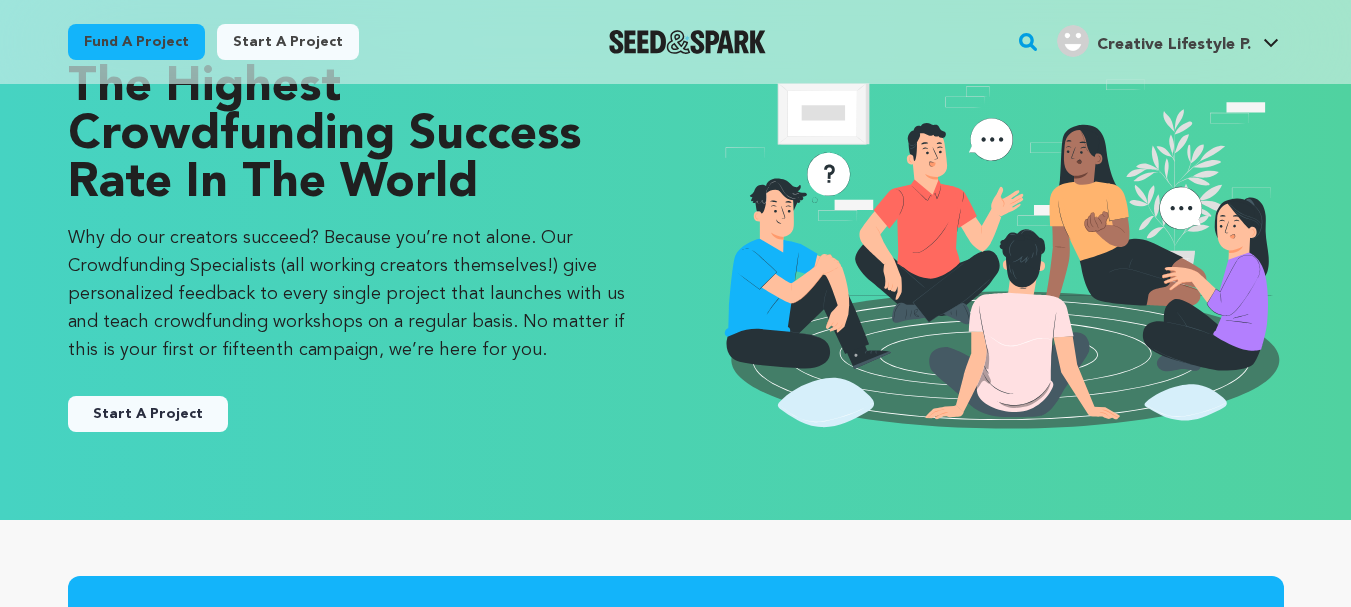 click on "Creative Lifestyle P." at bounding box center [1154, 41] 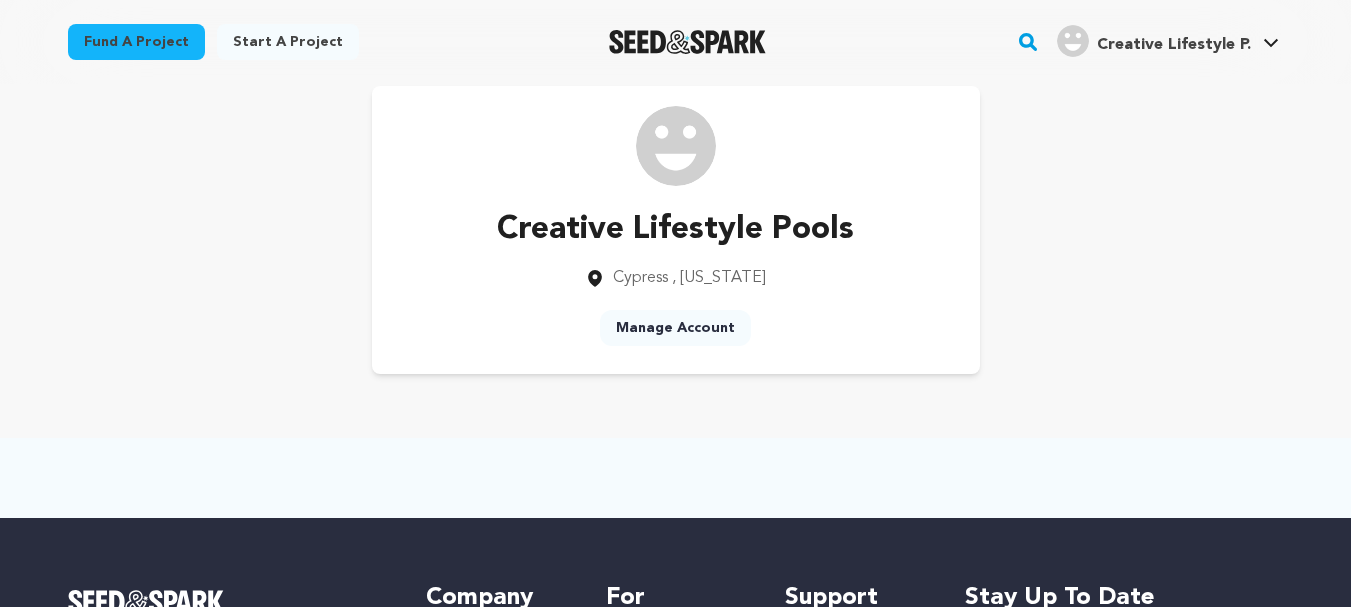 scroll, scrollTop: 33, scrollLeft: 0, axis: vertical 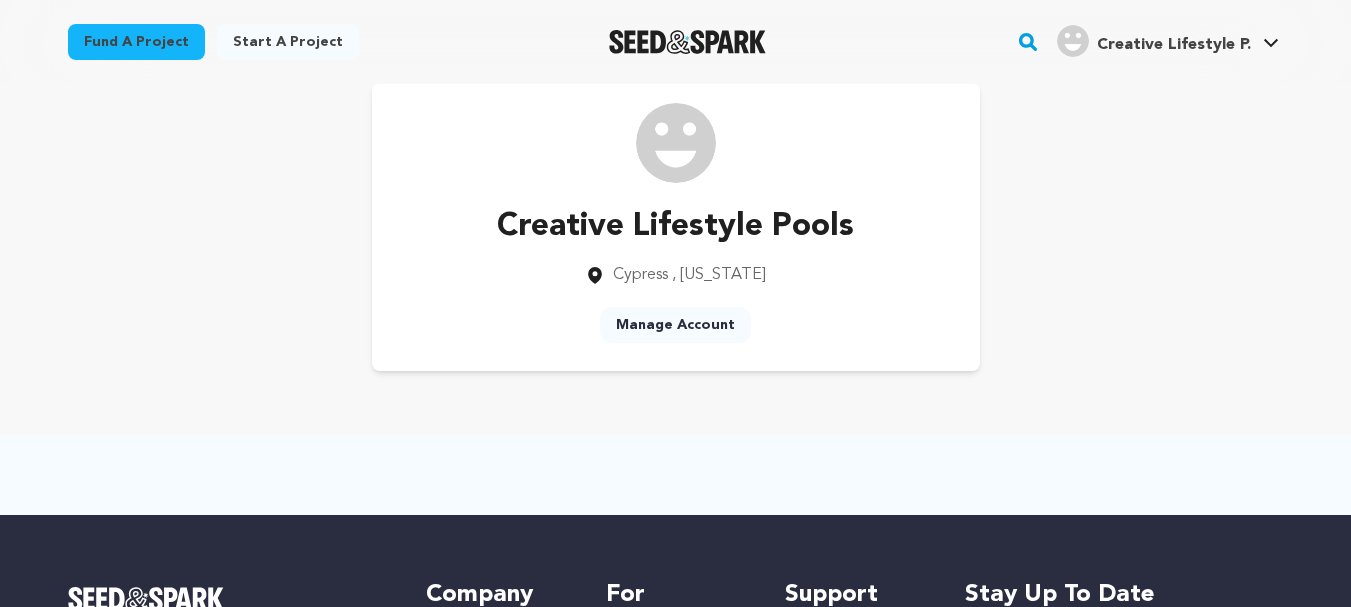 click on "Manage Account" at bounding box center (675, 325) 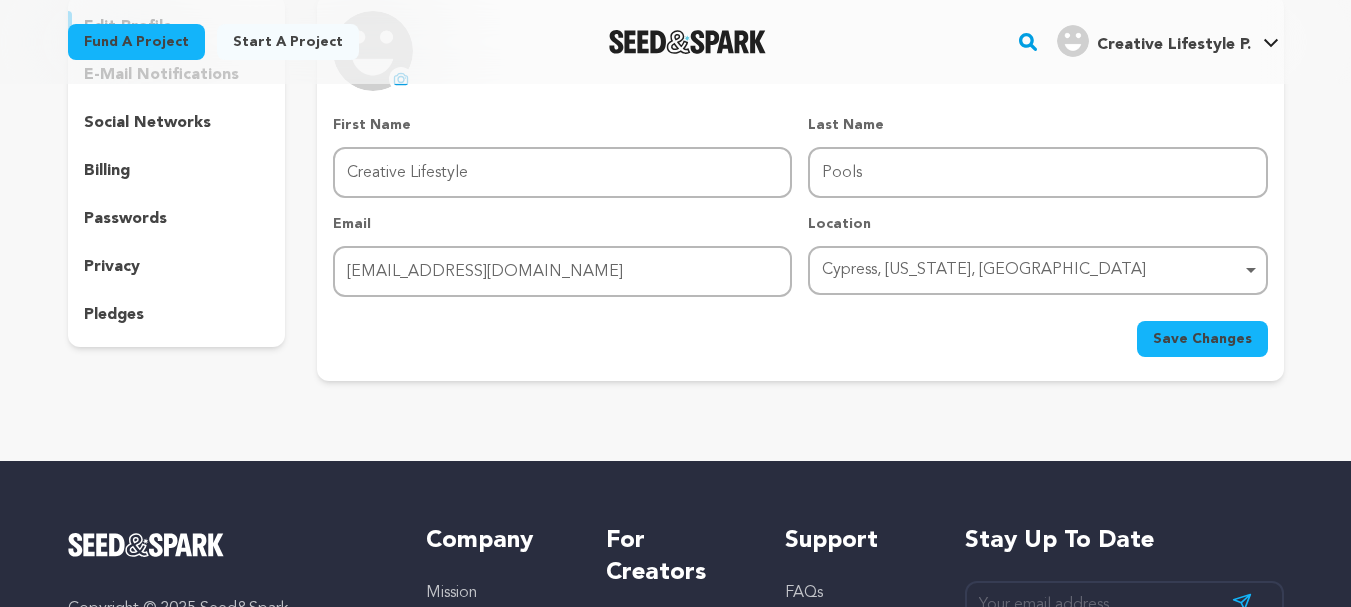 scroll, scrollTop: 267, scrollLeft: 0, axis: vertical 